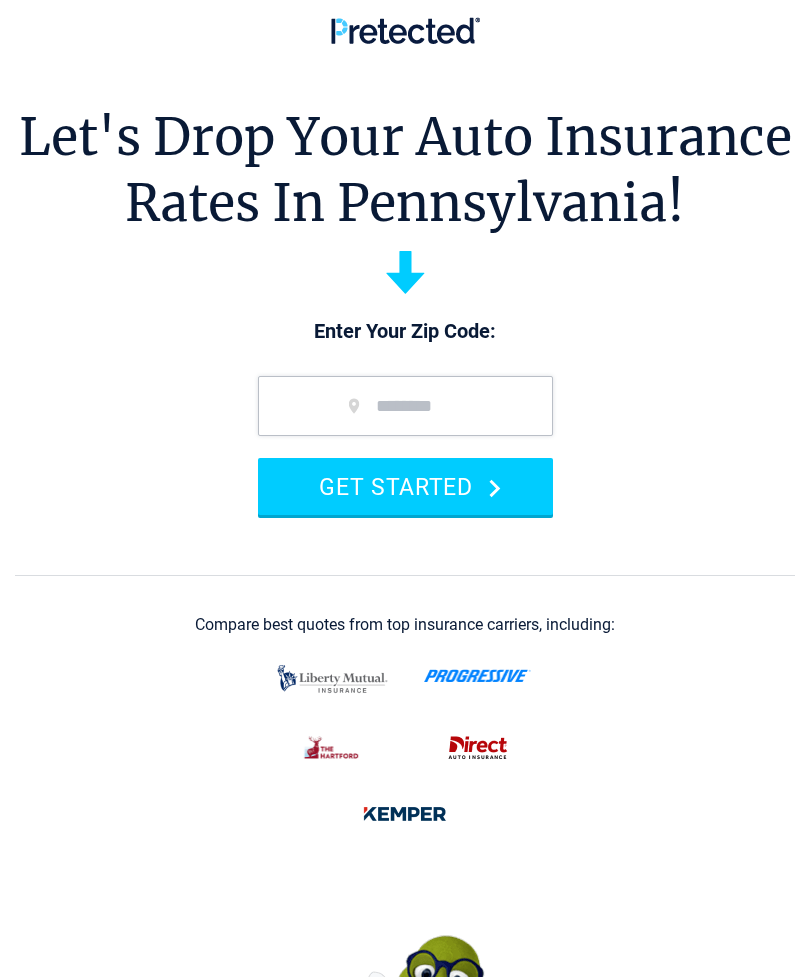 scroll, scrollTop: 0, scrollLeft: 0, axis: both 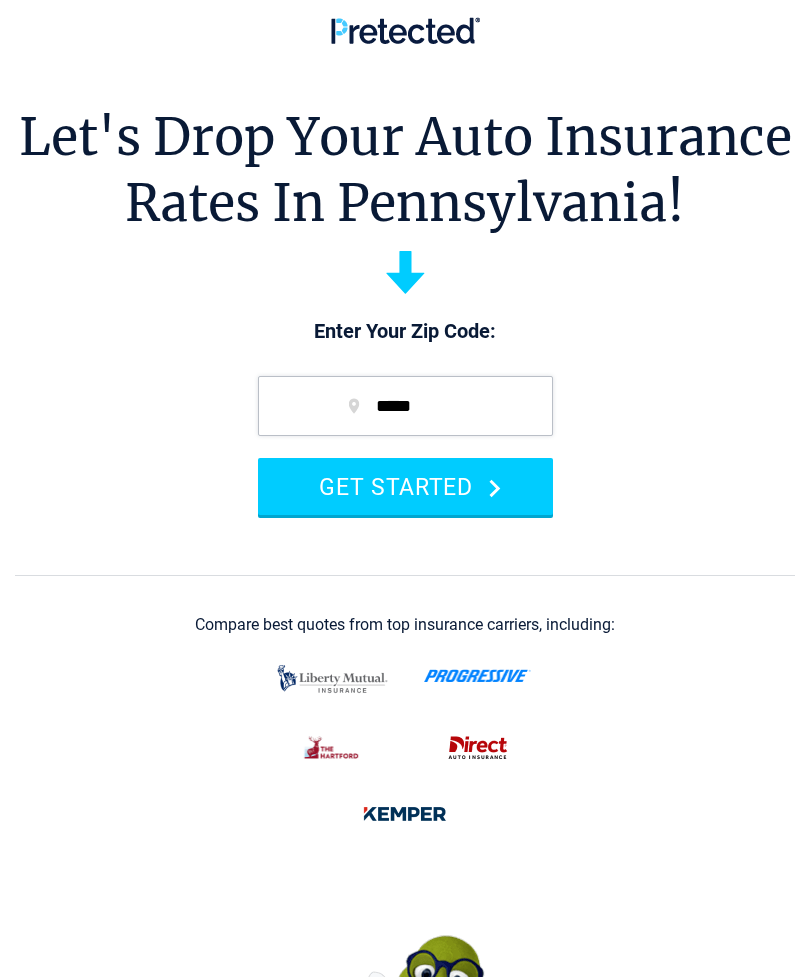 type on "*****" 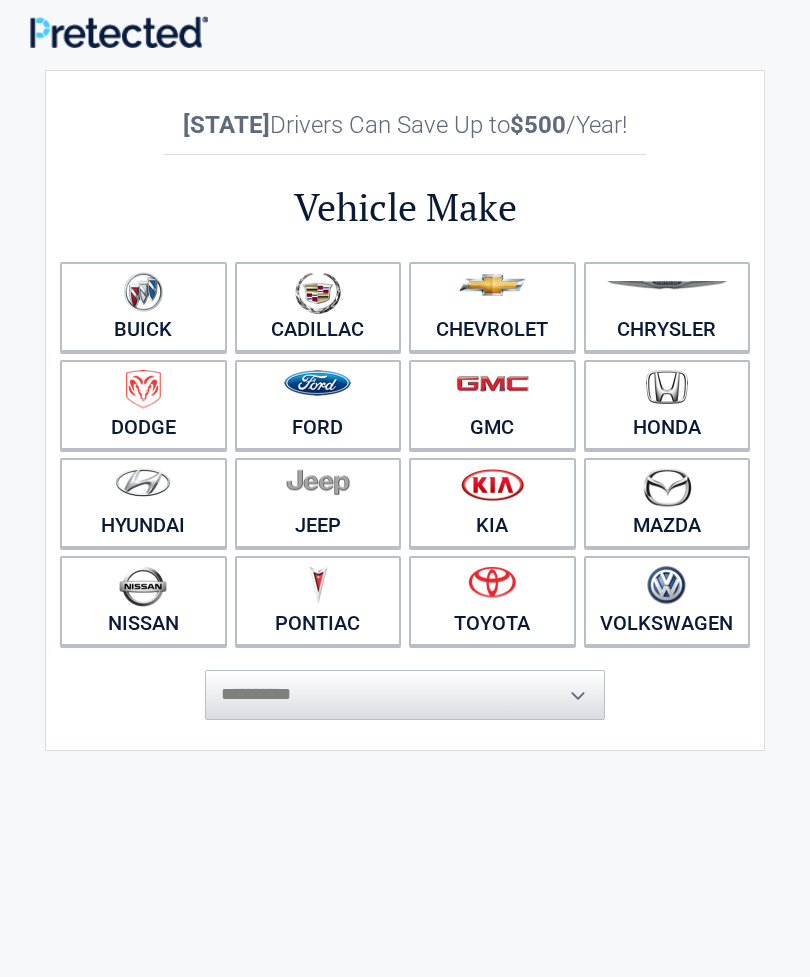 scroll, scrollTop: 0, scrollLeft: 0, axis: both 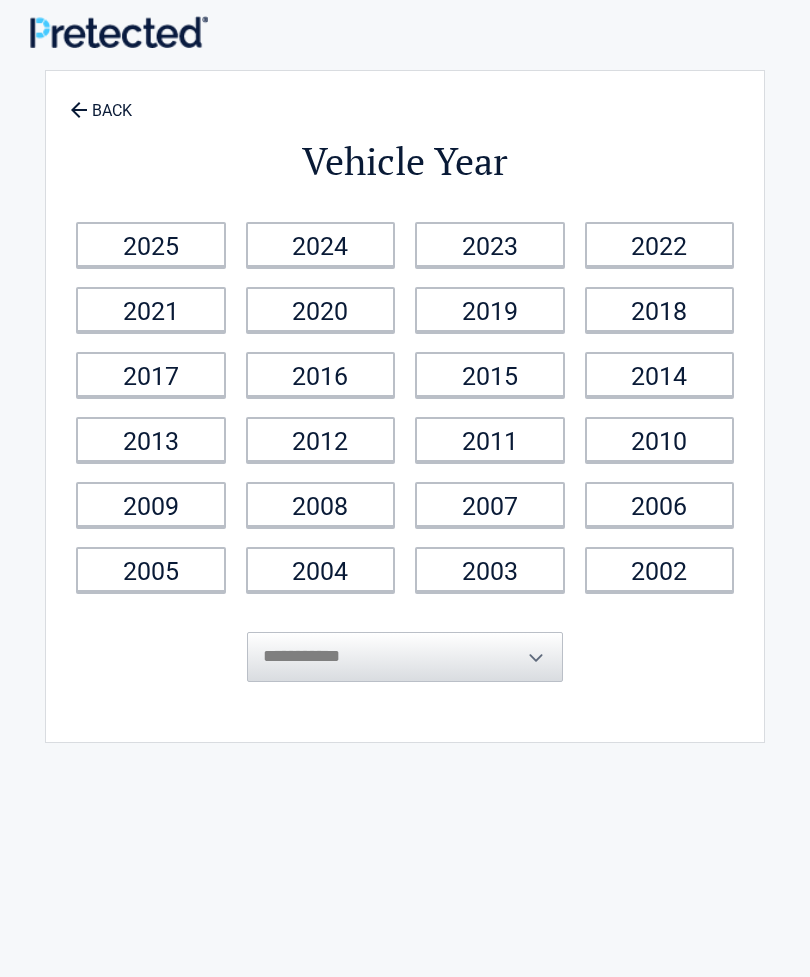 click on "2018" at bounding box center [660, 309] 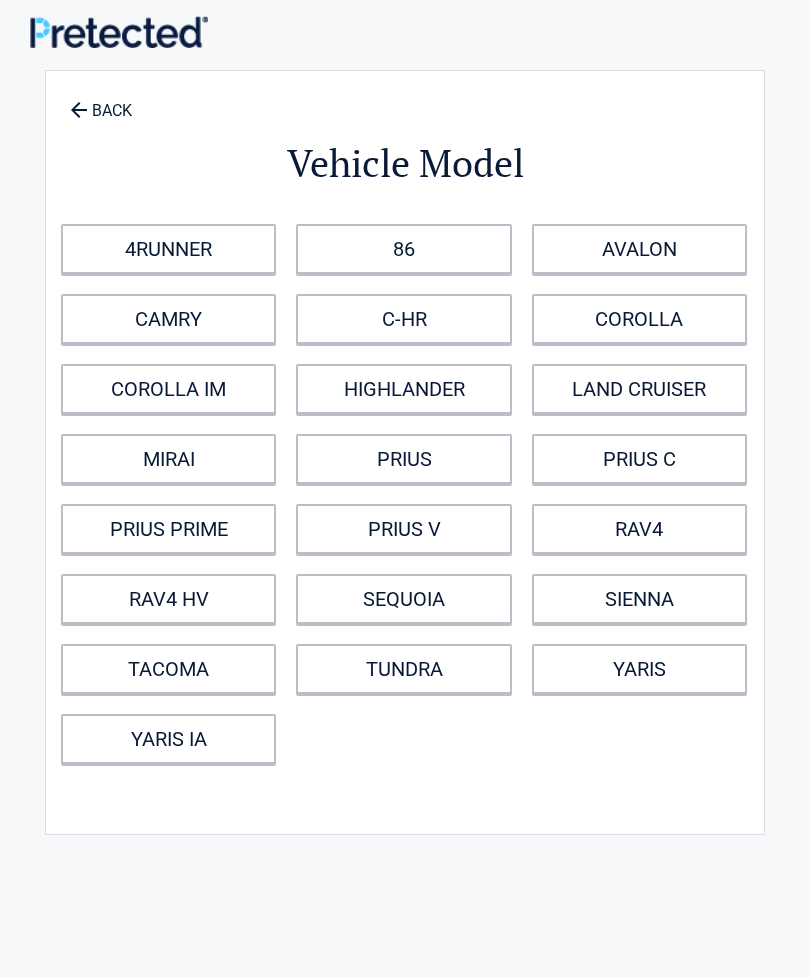 click on "COROLLA" at bounding box center (639, 319) 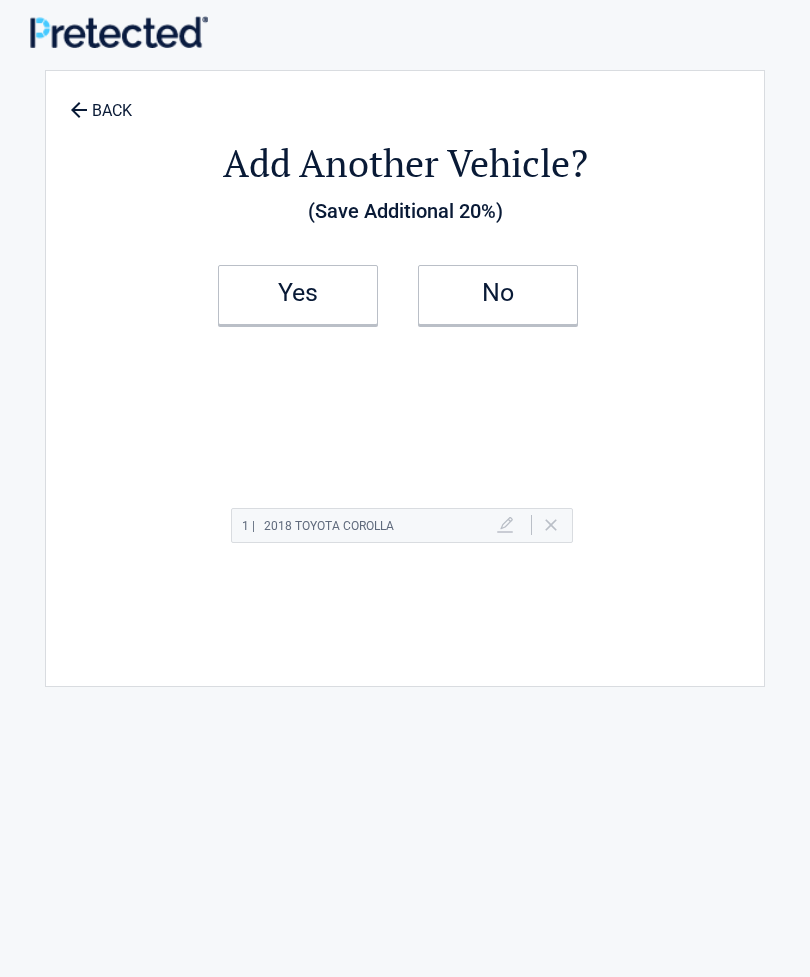 click on "No" at bounding box center [498, 293] 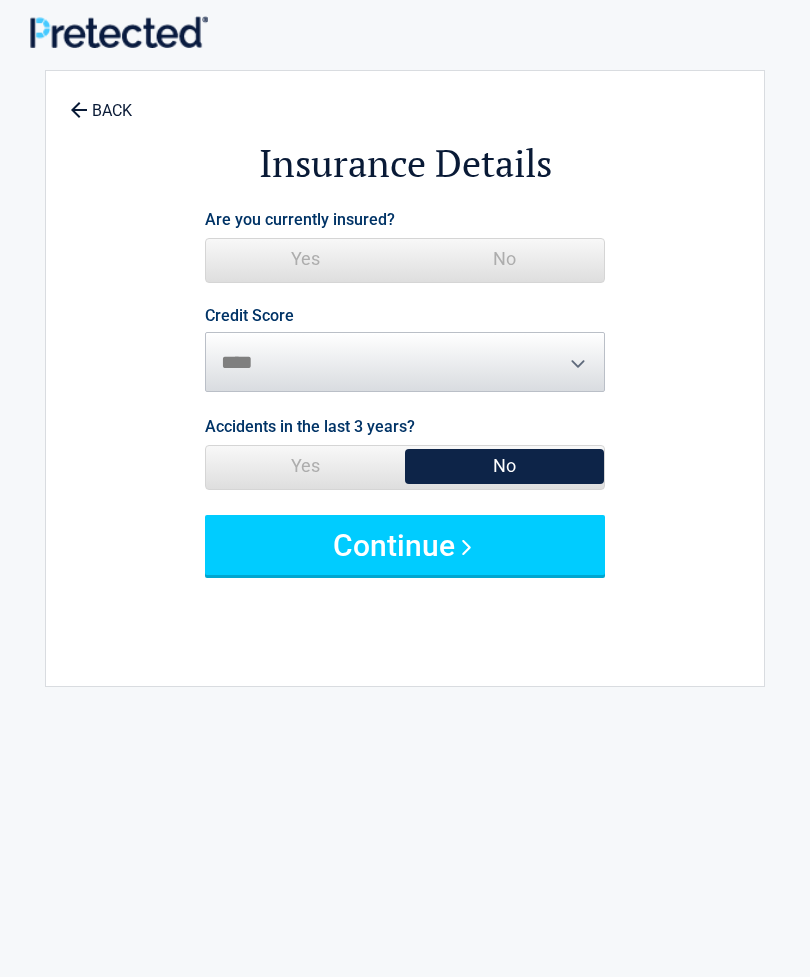click on "Yes" at bounding box center (305, 259) 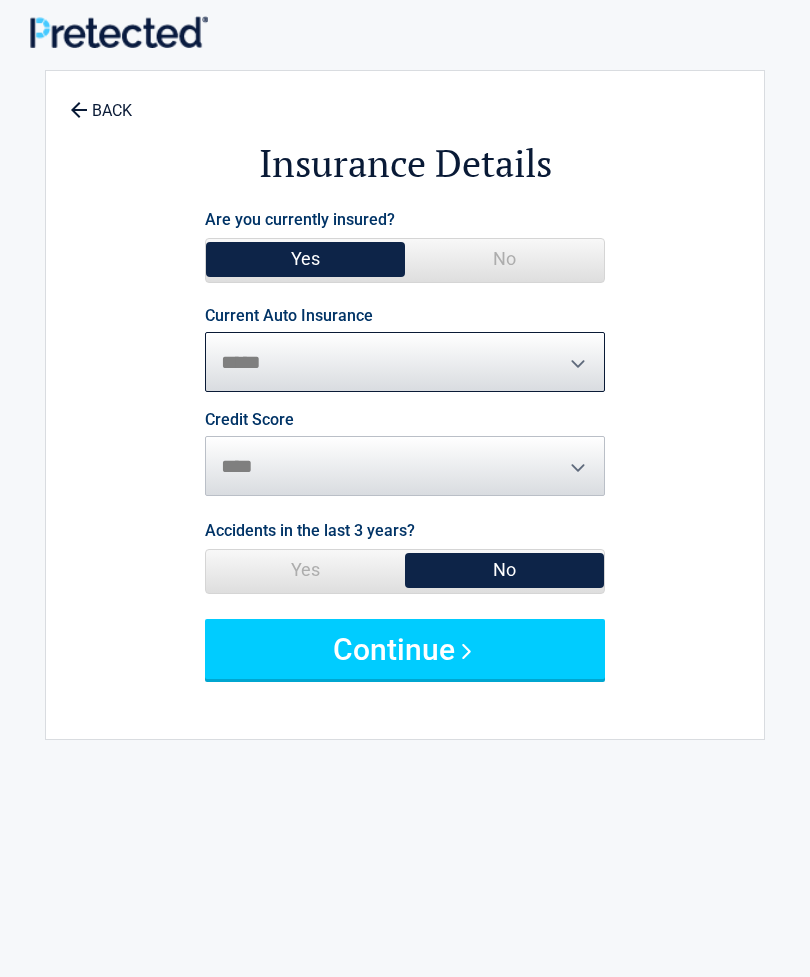 click on "**********" at bounding box center (405, 362) 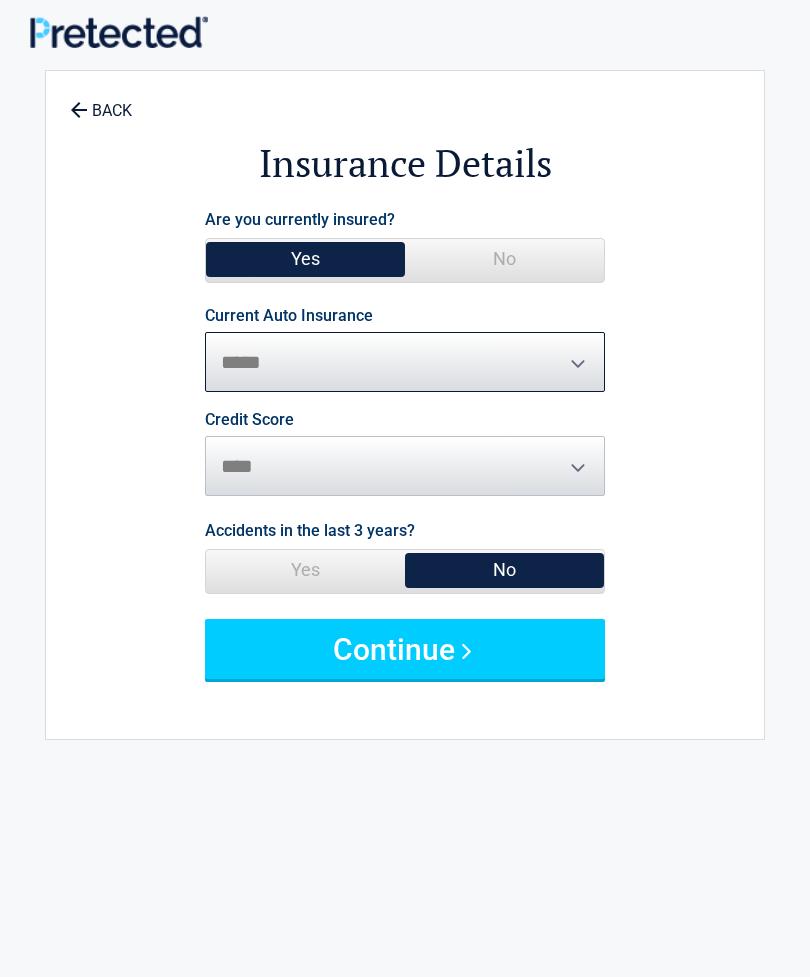 select on "**********" 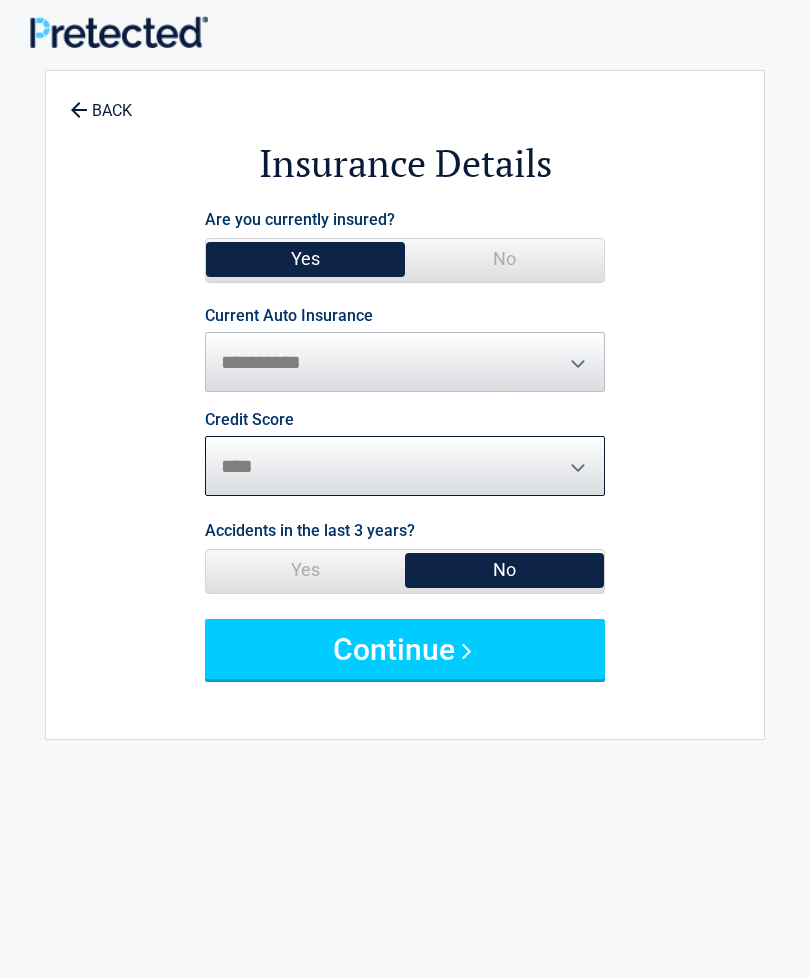 click on "*********
****
*******
****" at bounding box center (405, 466) 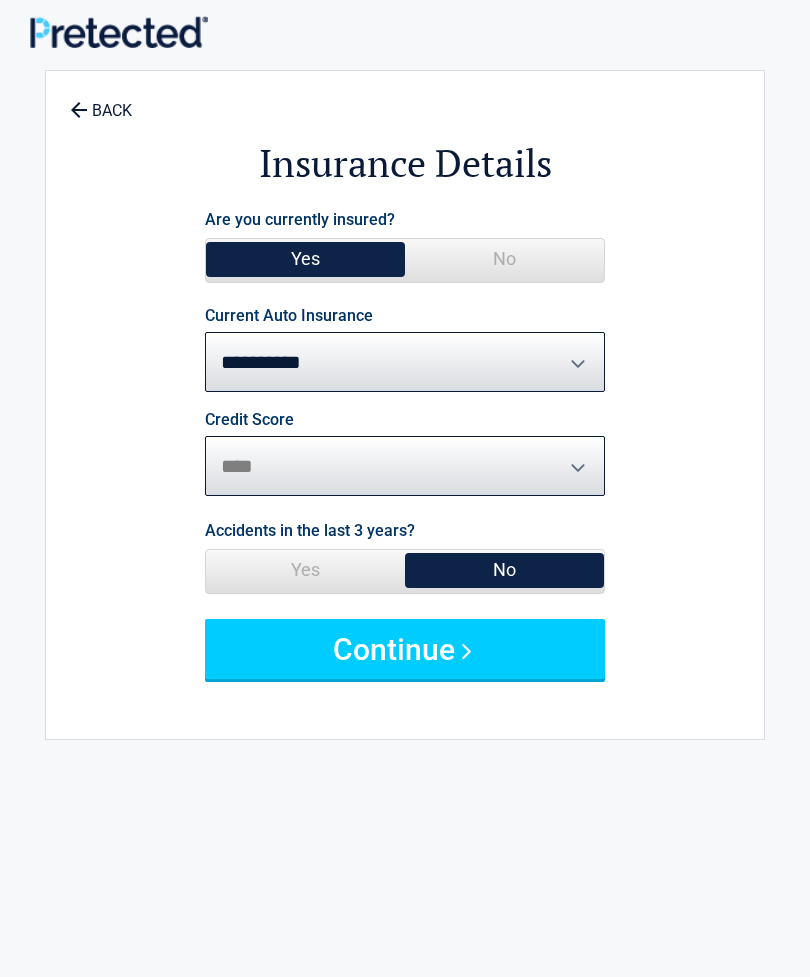 select on "*******" 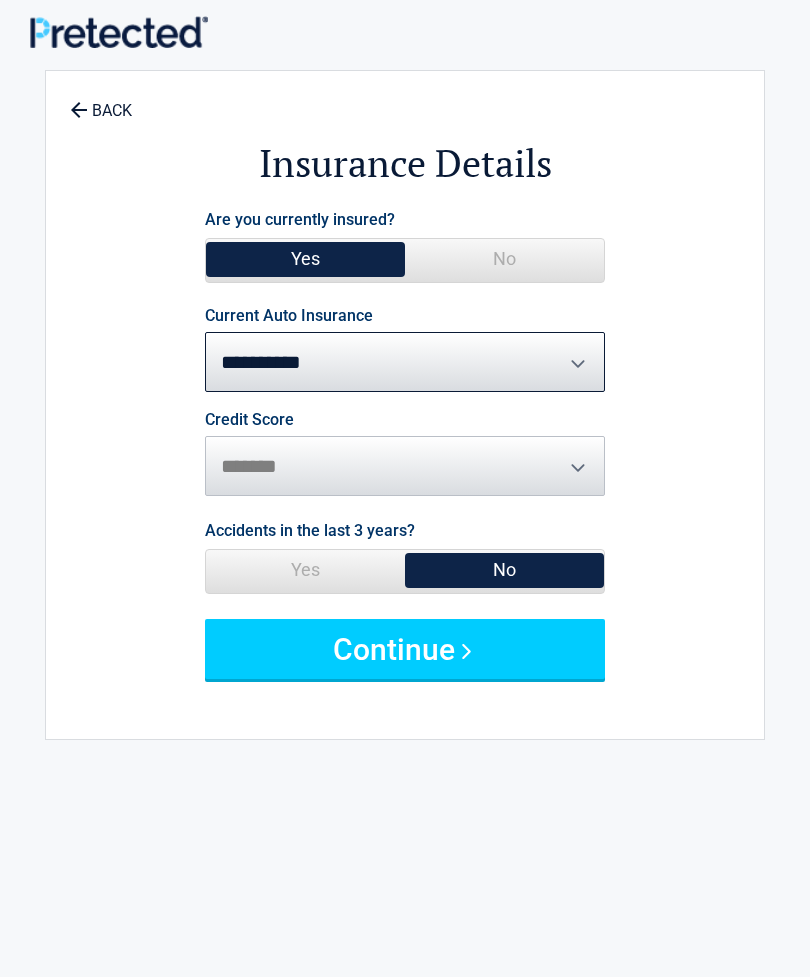 click on "No" at bounding box center (504, 570) 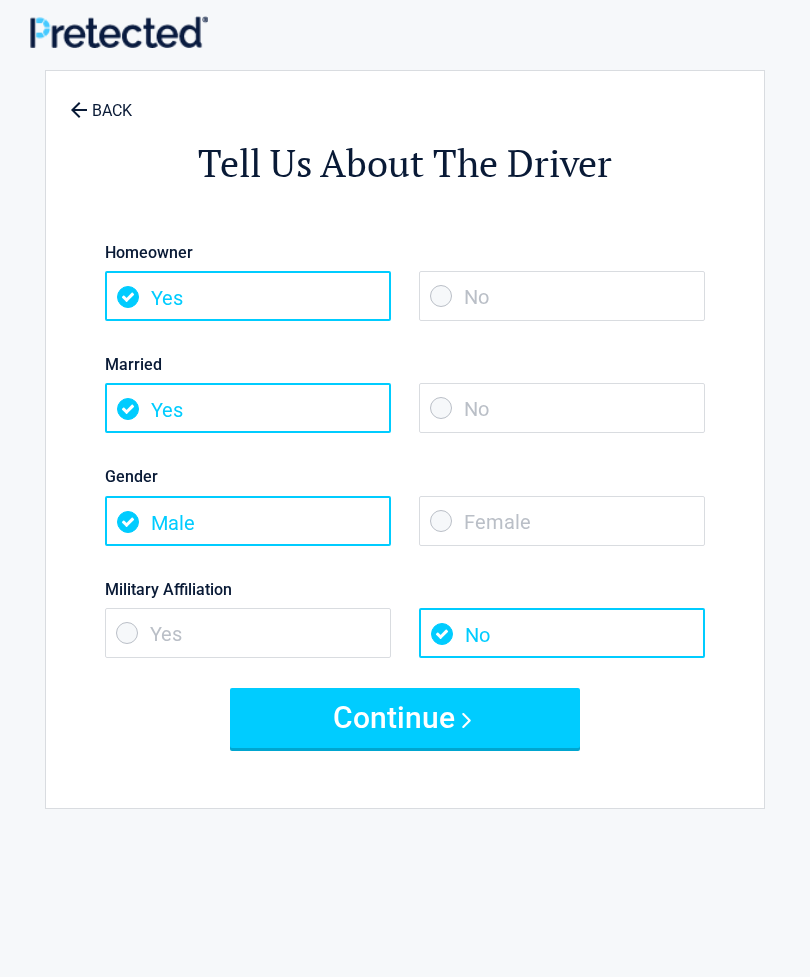 click on "No" at bounding box center [562, 296] 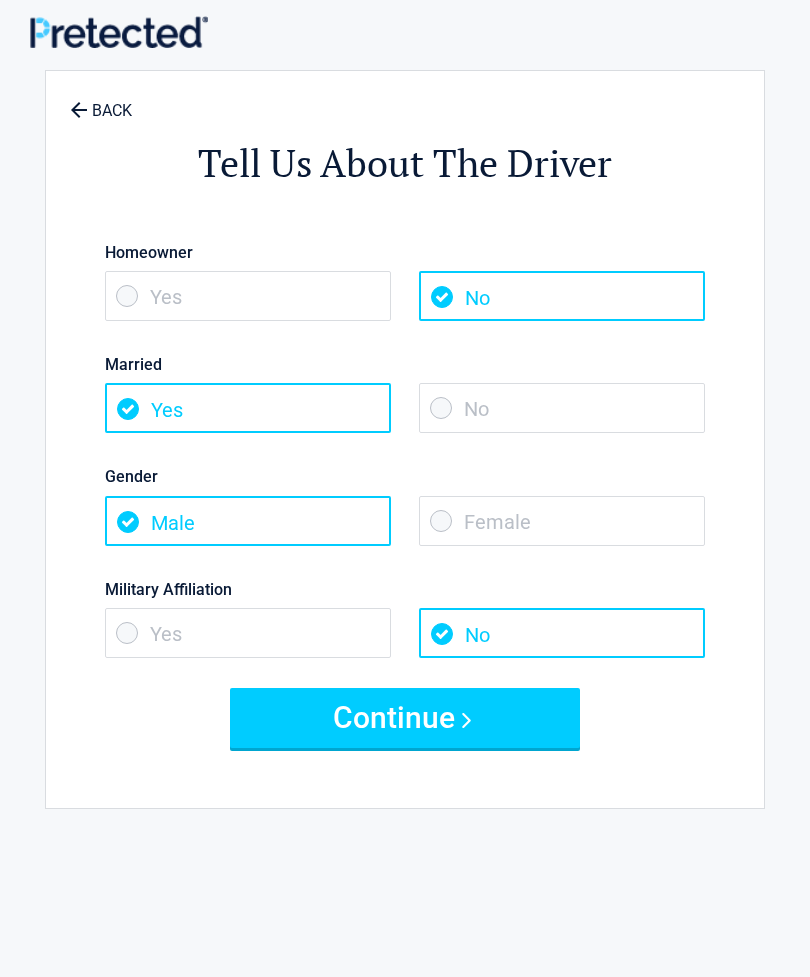 click on "No" at bounding box center (562, 408) 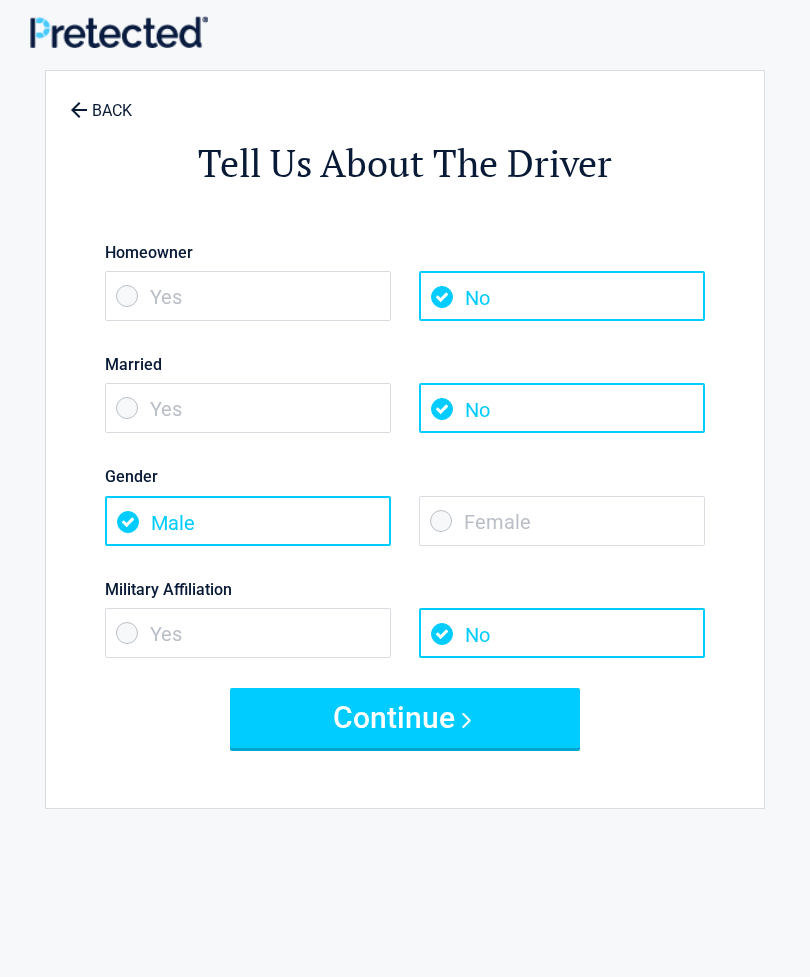 click on "Female" at bounding box center [562, 521] 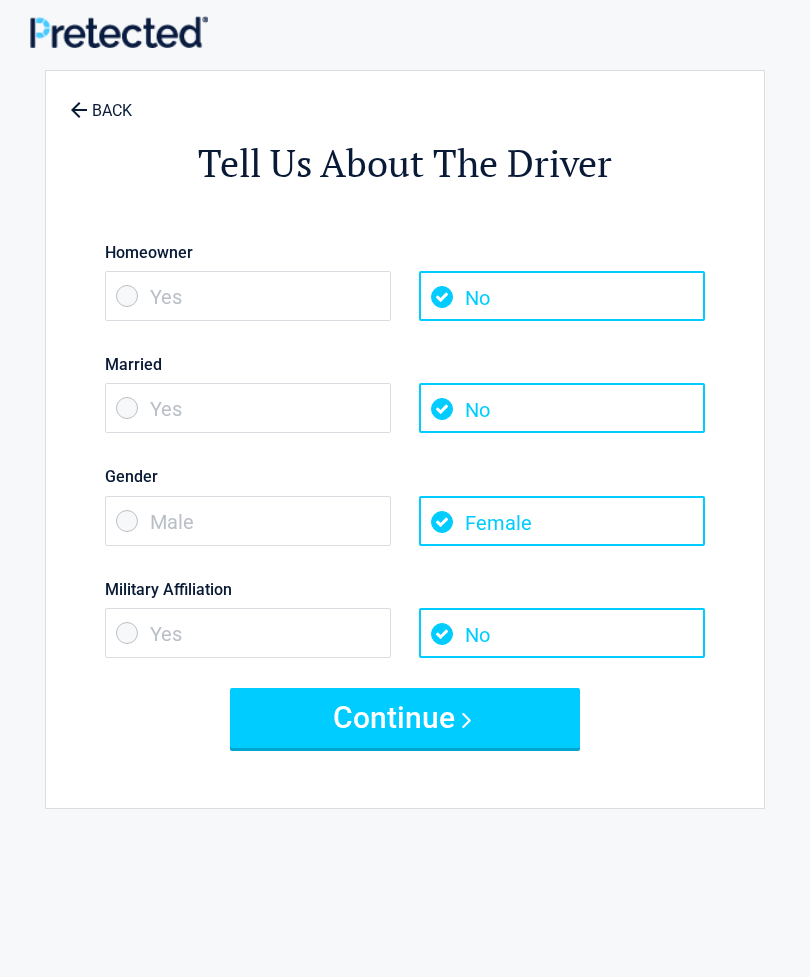 click on "Continue" at bounding box center (405, 718) 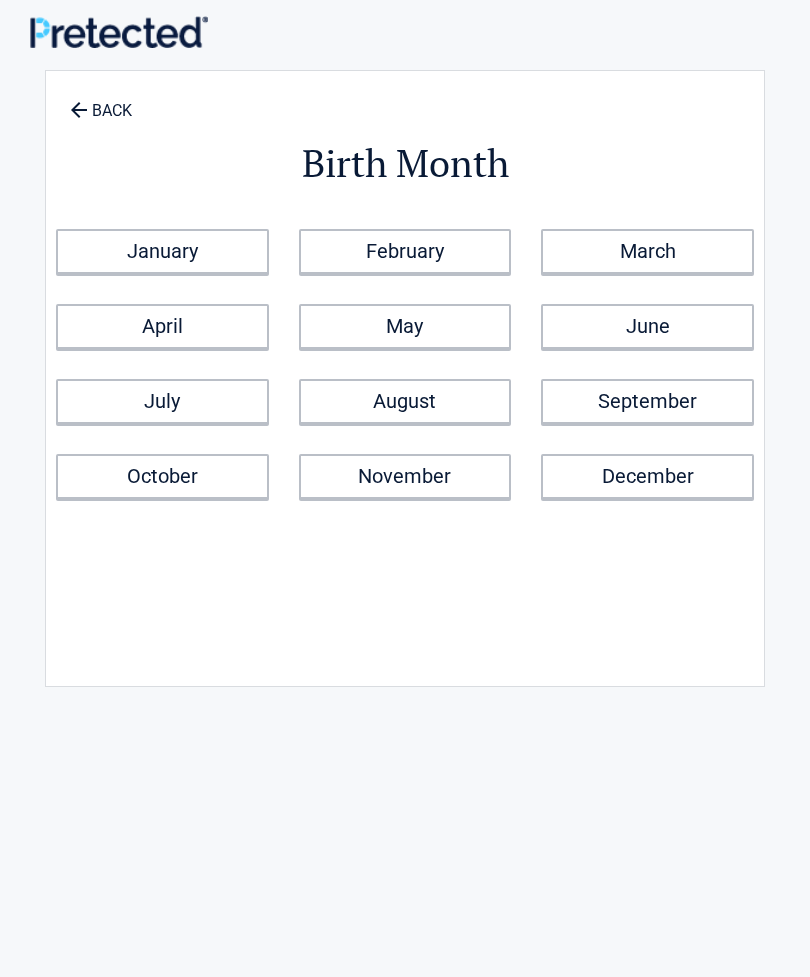 click on "May" at bounding box center [405, 326] 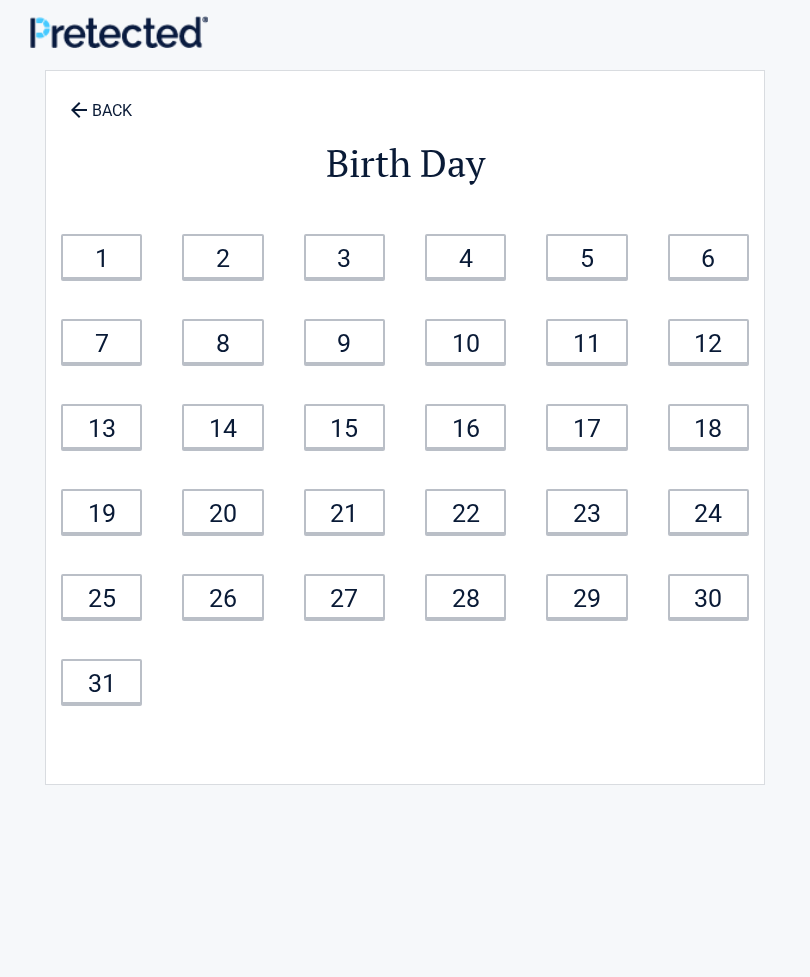 click on "19" at bounding box center [101, 511] 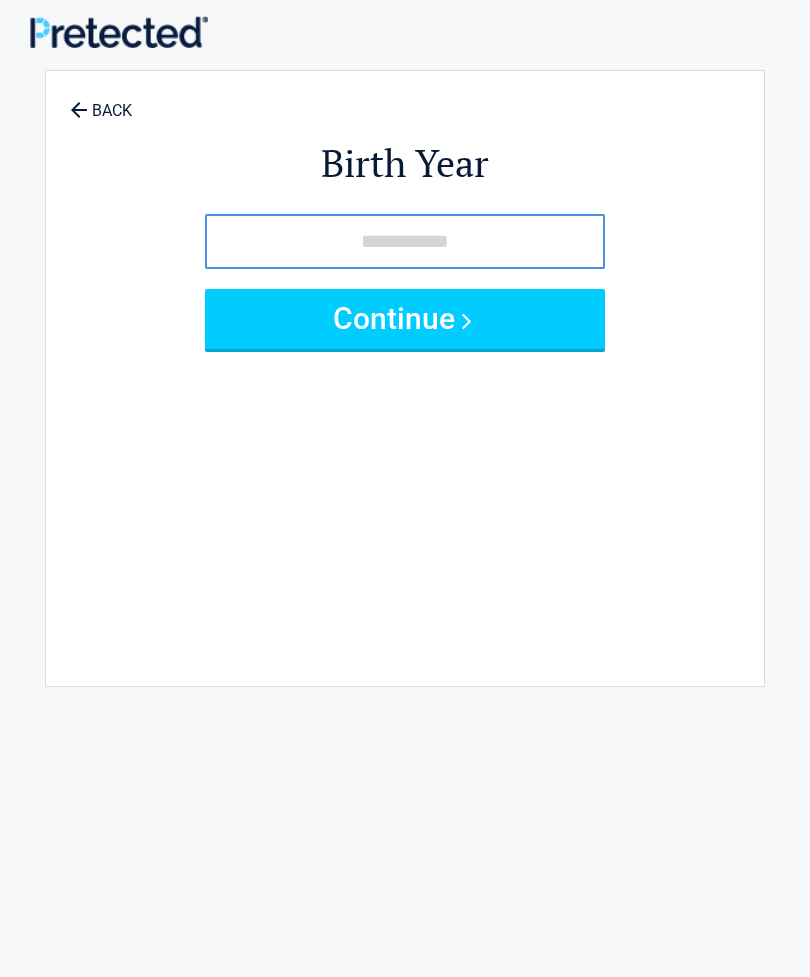 click at bounding box center [405, 241] 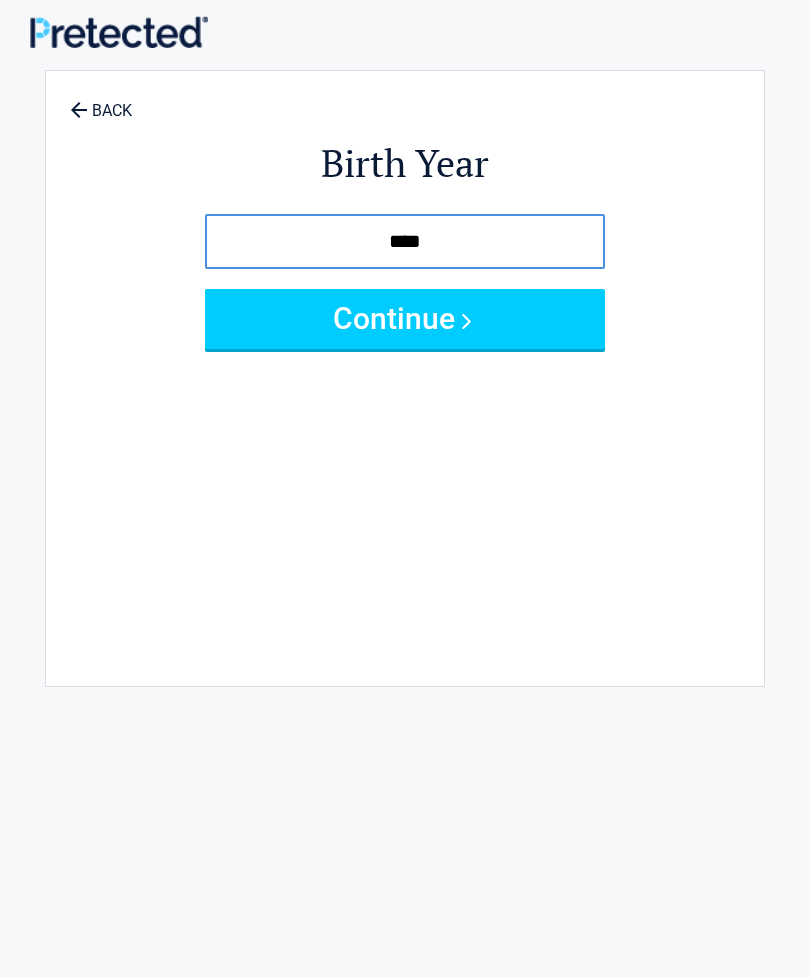 type on "****" 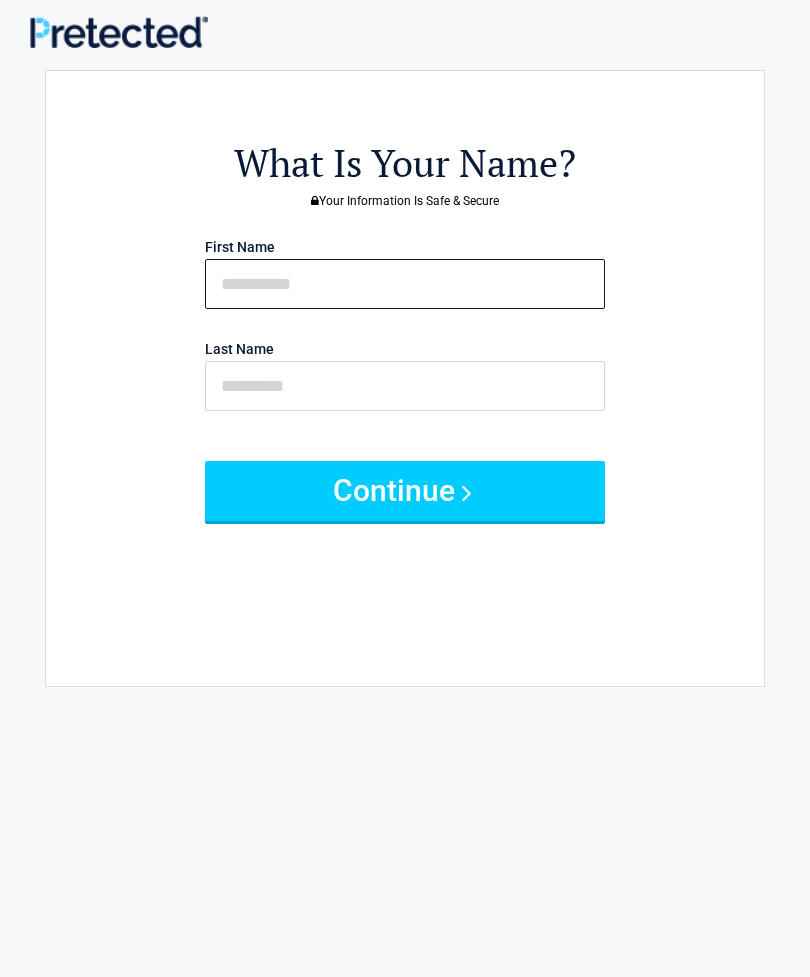 click at bounding box center [405, 284] 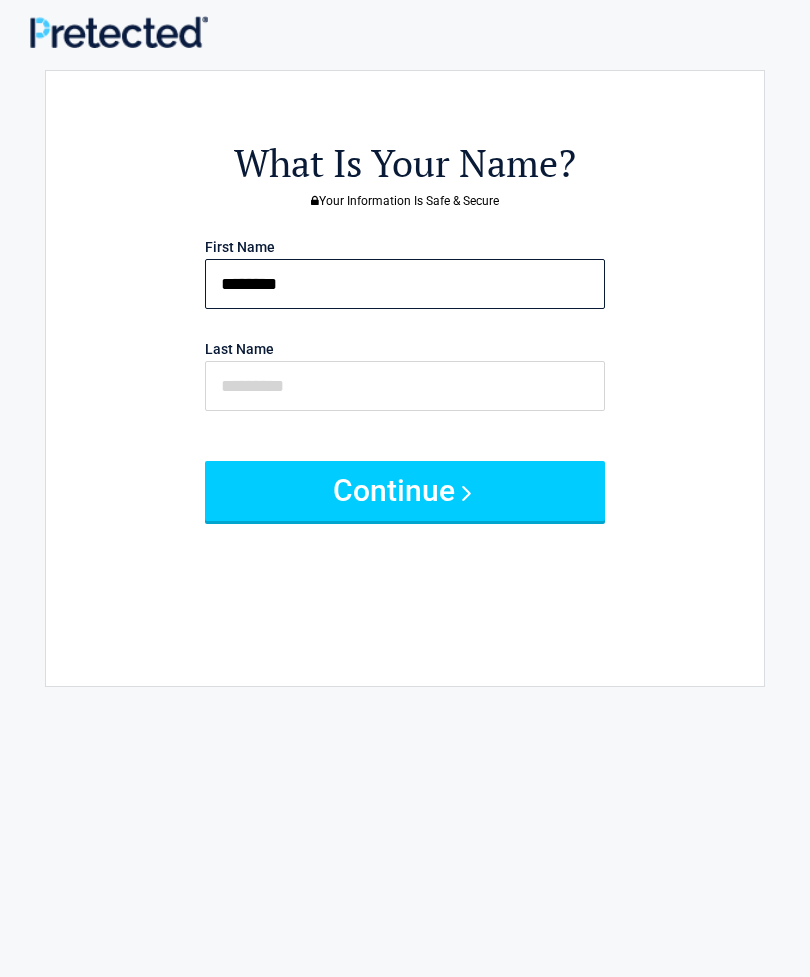 type on "********" 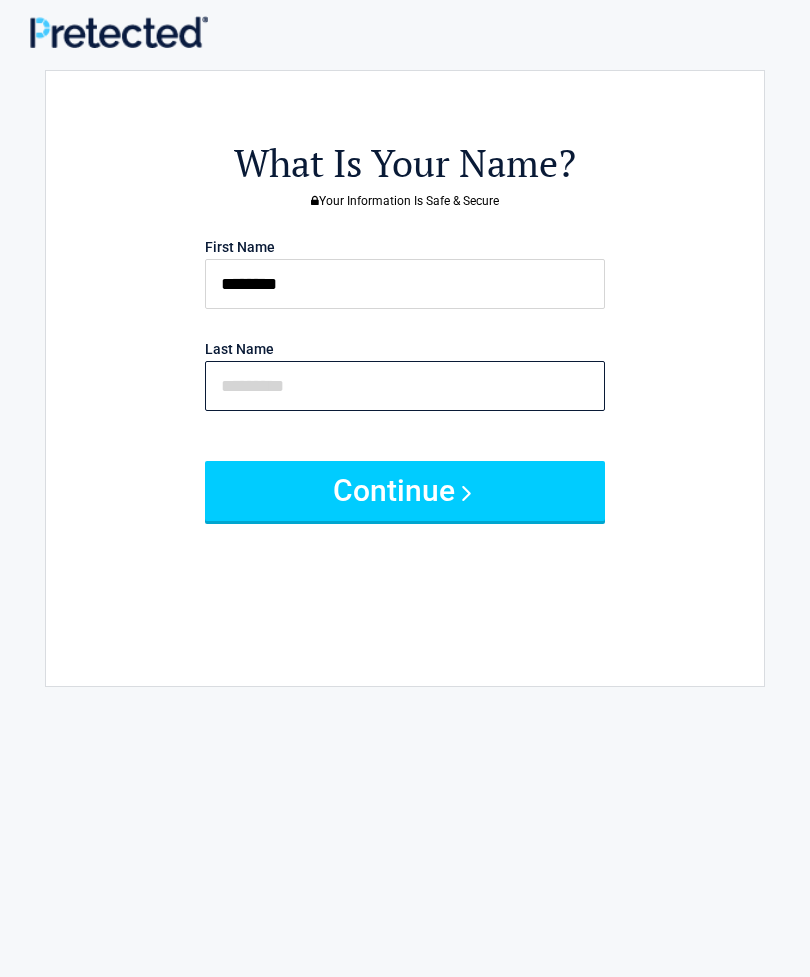 click at bounding box center (405, 386) 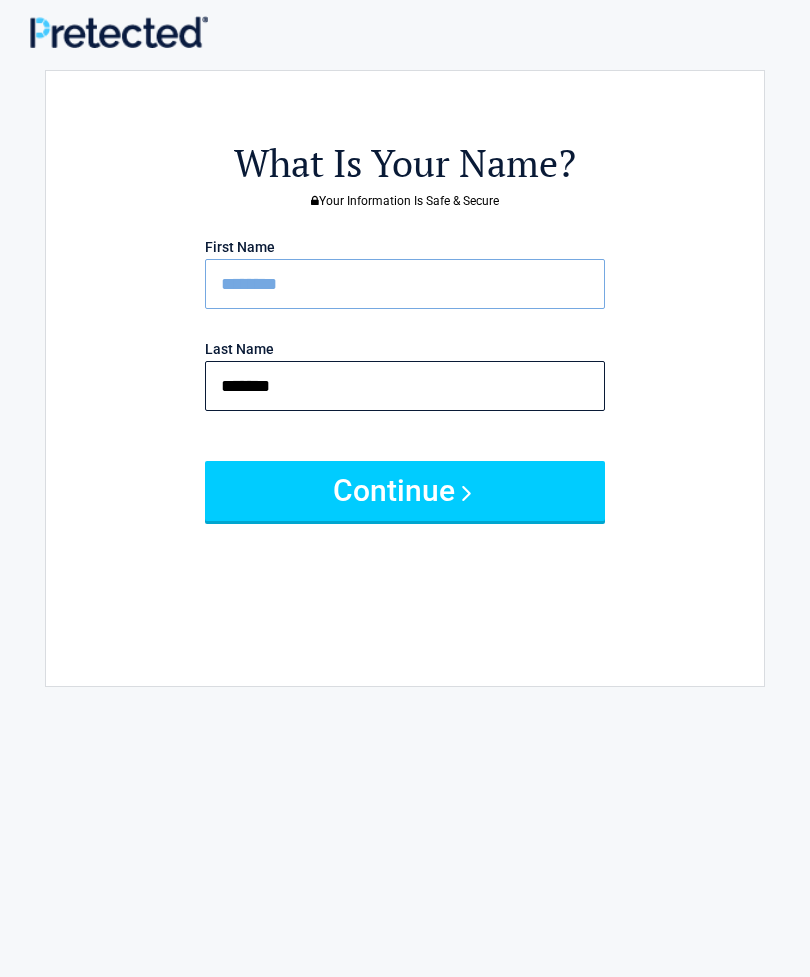 type on "*******" 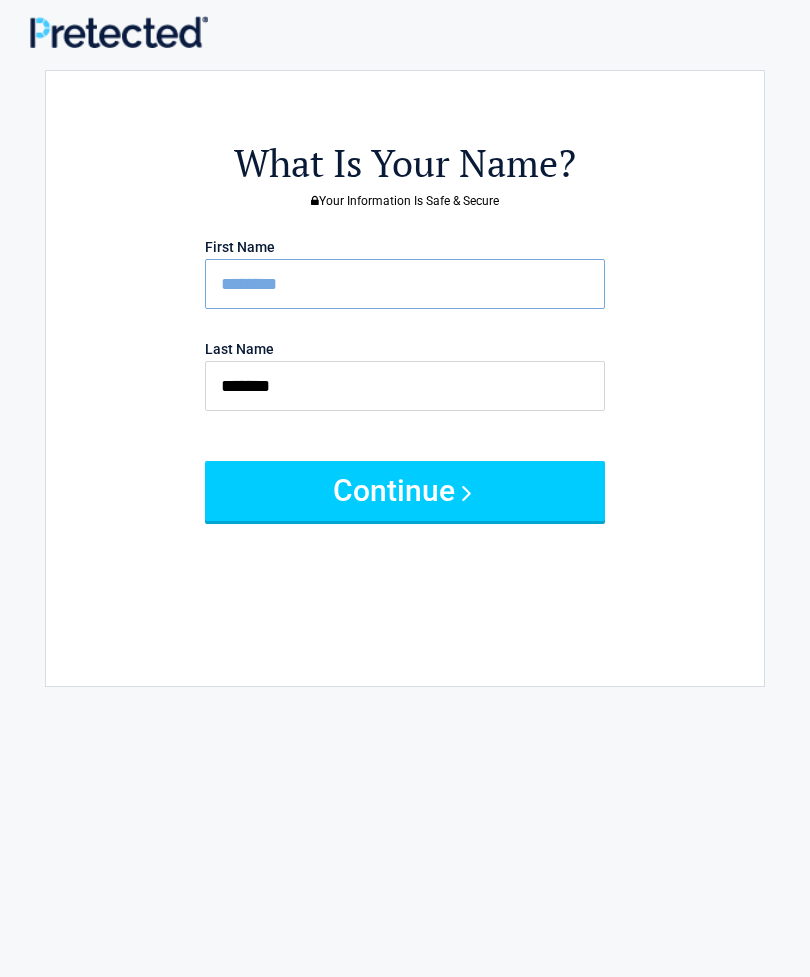 click on "Continue" at bounding box center (405, 491) 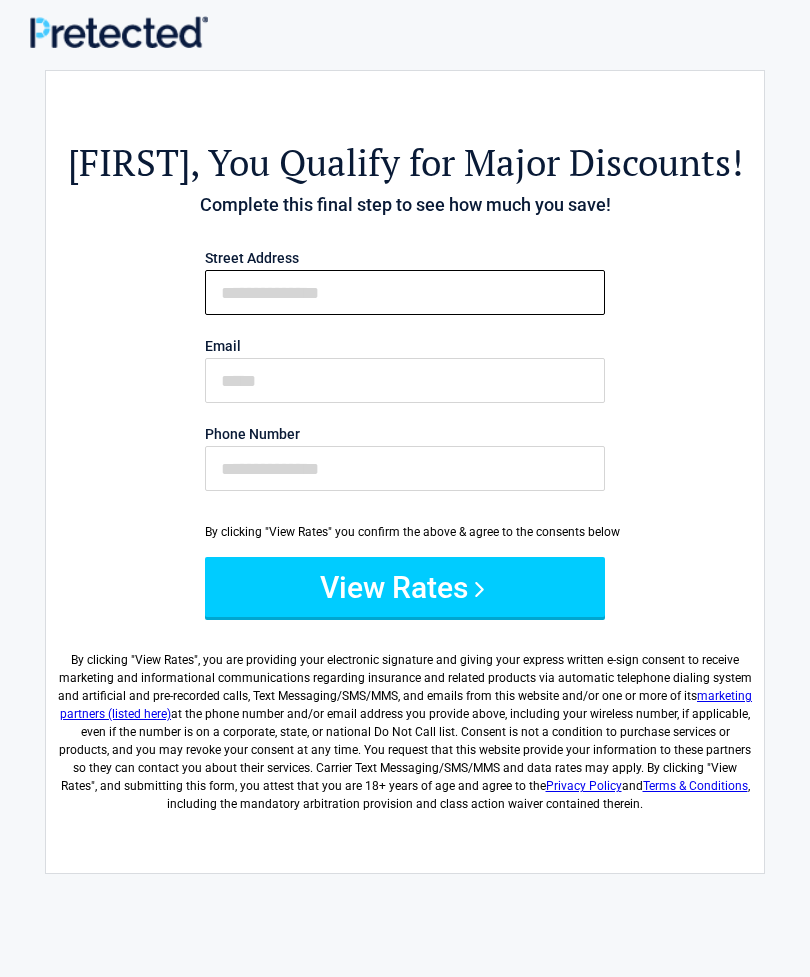 click on "First Name" at bounding box center (405, 292) 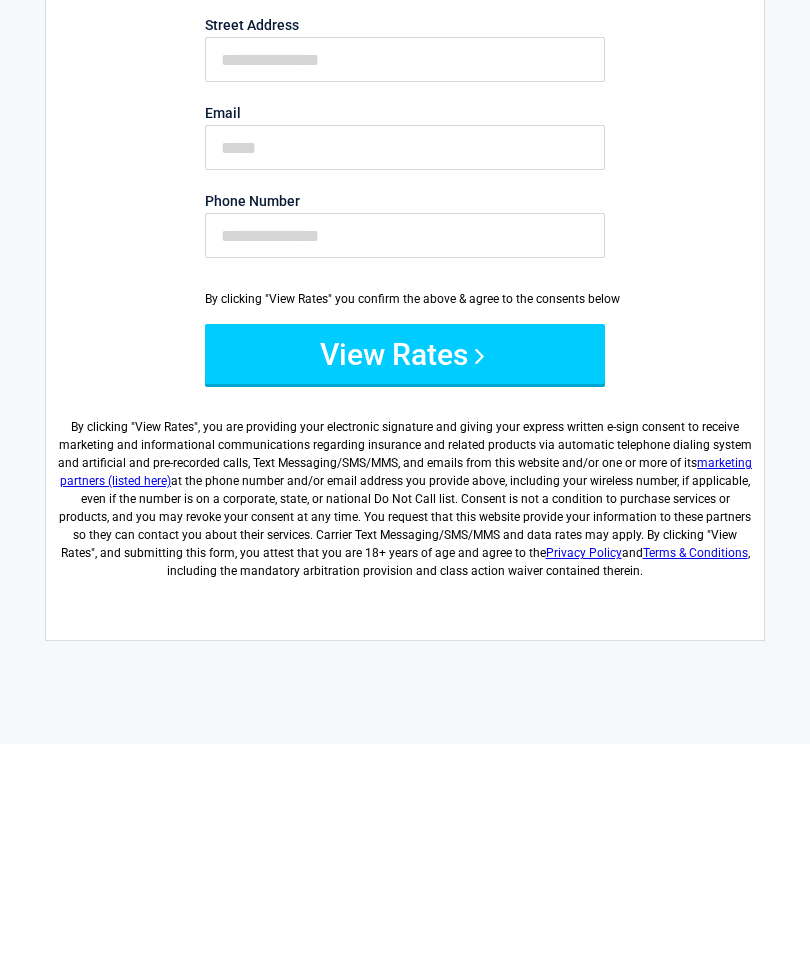 click on "View Rates" at bounding box center (405, 587) 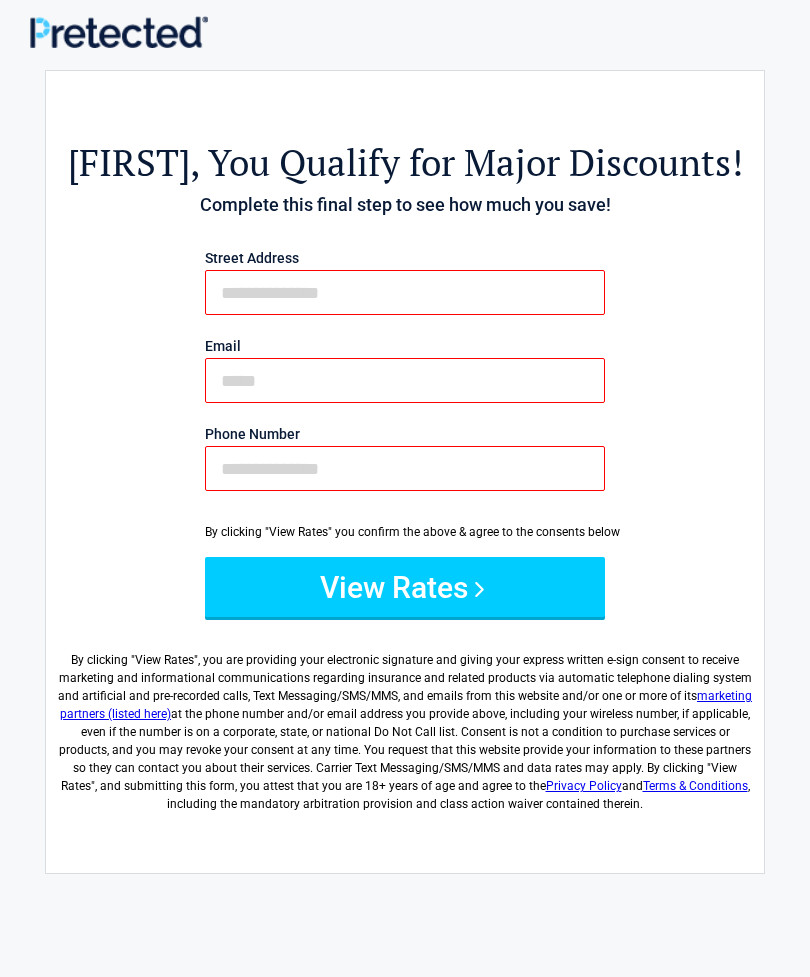 click on "First Name" at bounding box center [405, 292] 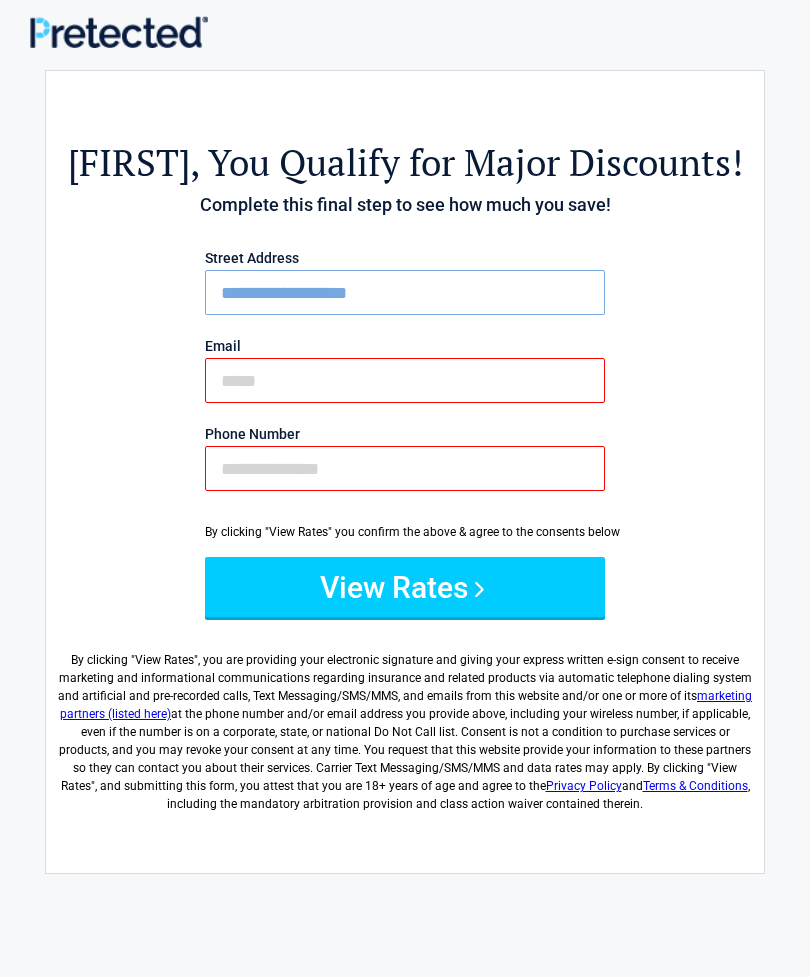 click on "Email" at bounding box center (405, 380) 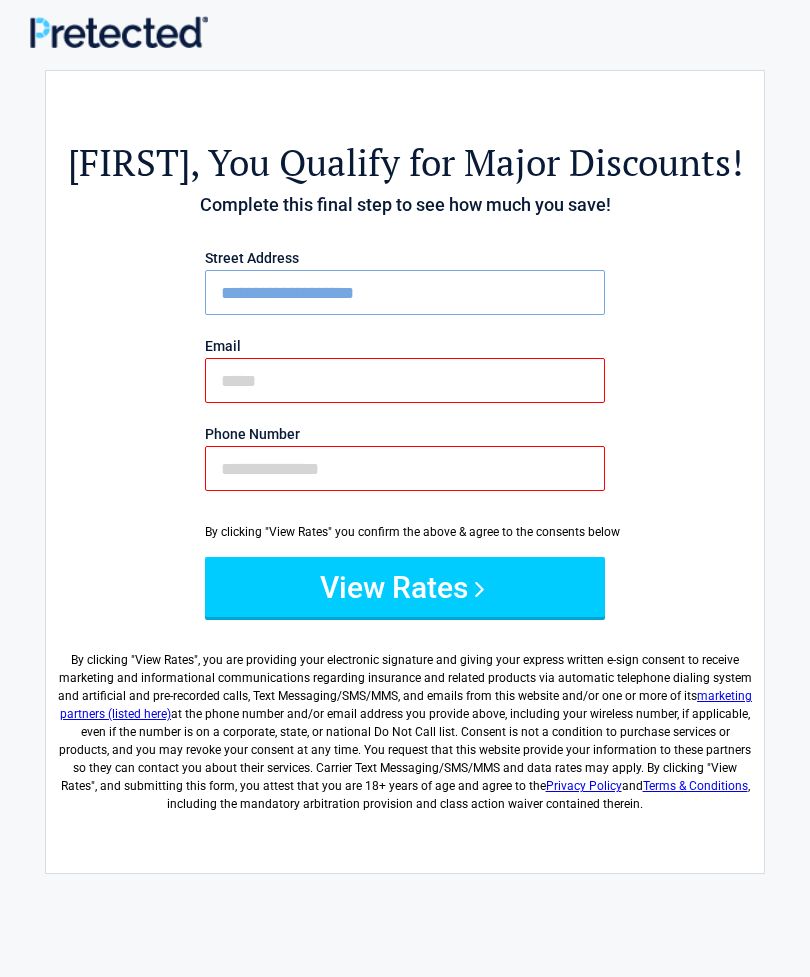 type on "**********" 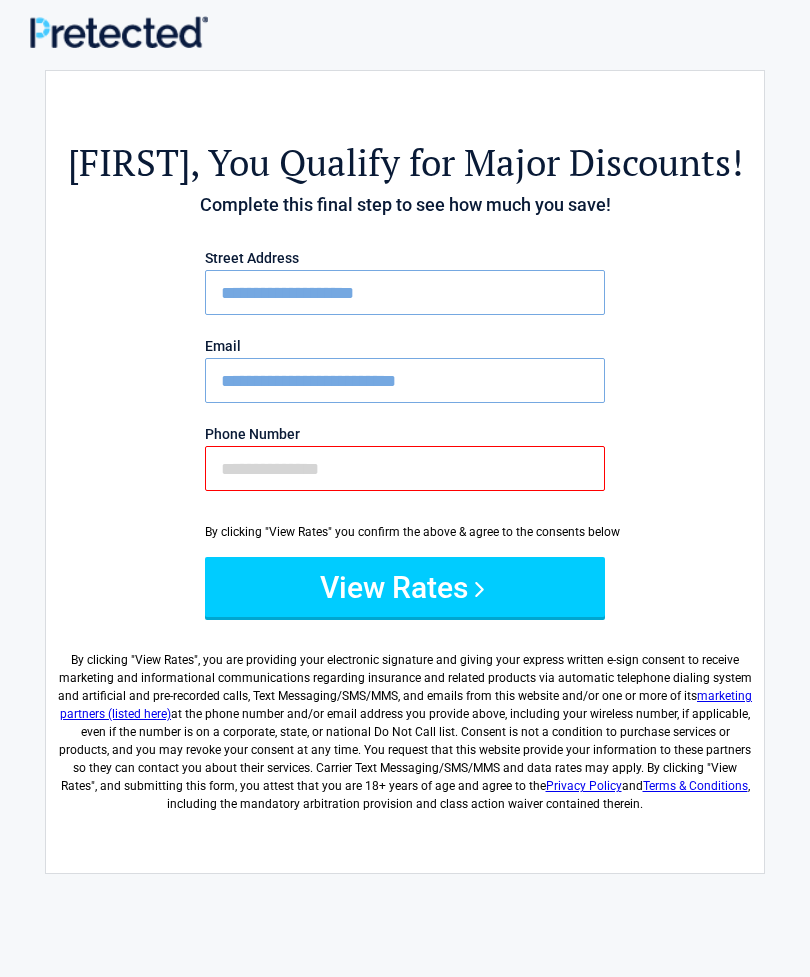 type on "**********" 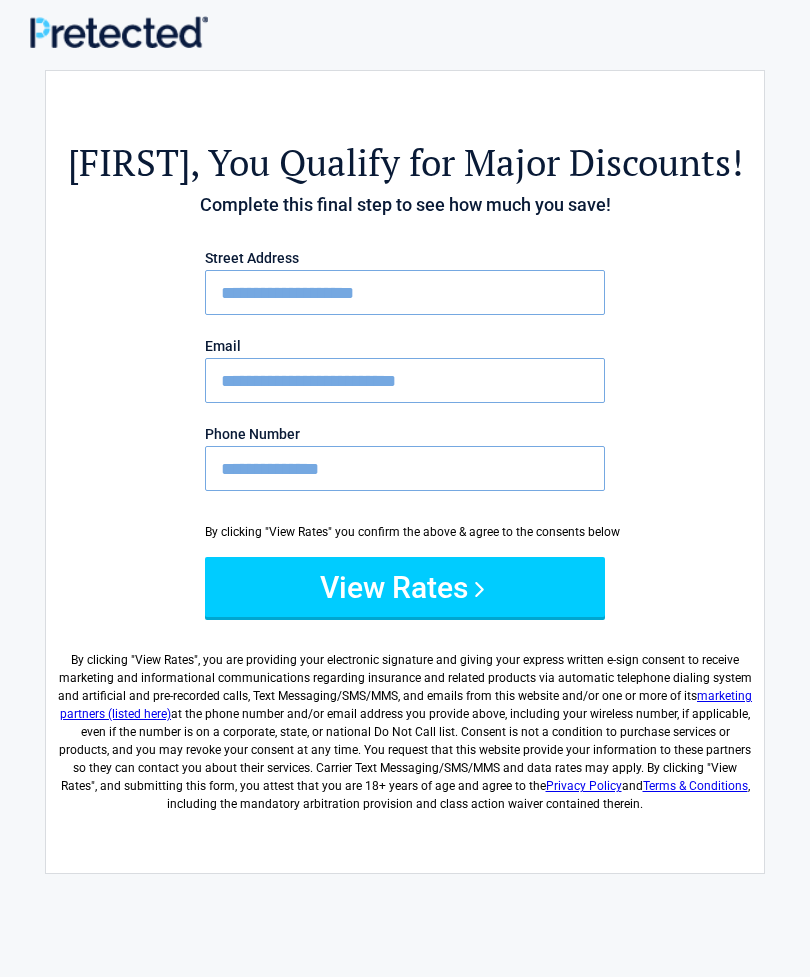 type on "**********" 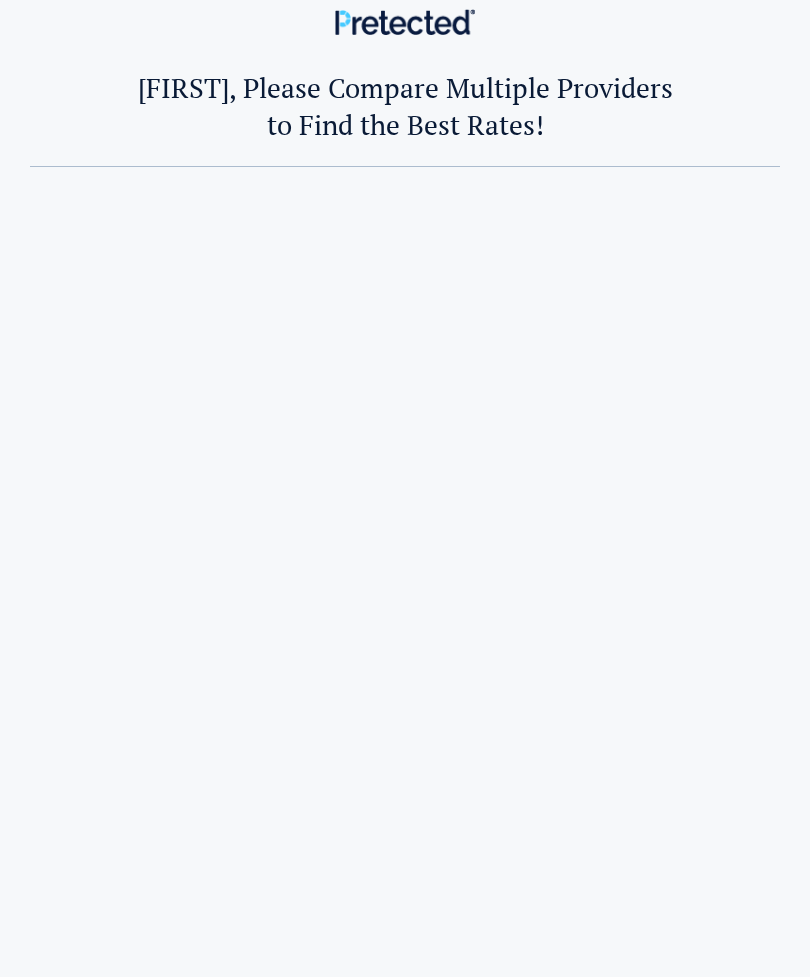scroll, scrollTop: 0, scrollLeft: 0, axis: both 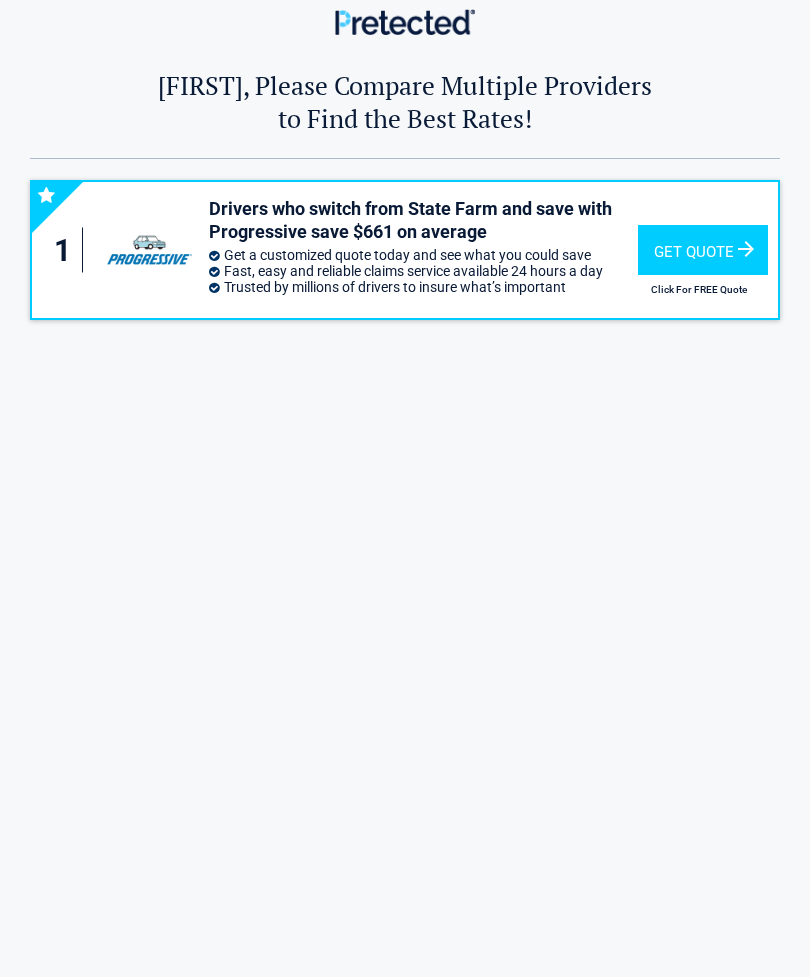 click on "Get Quote" at bounding box center (703, 250) 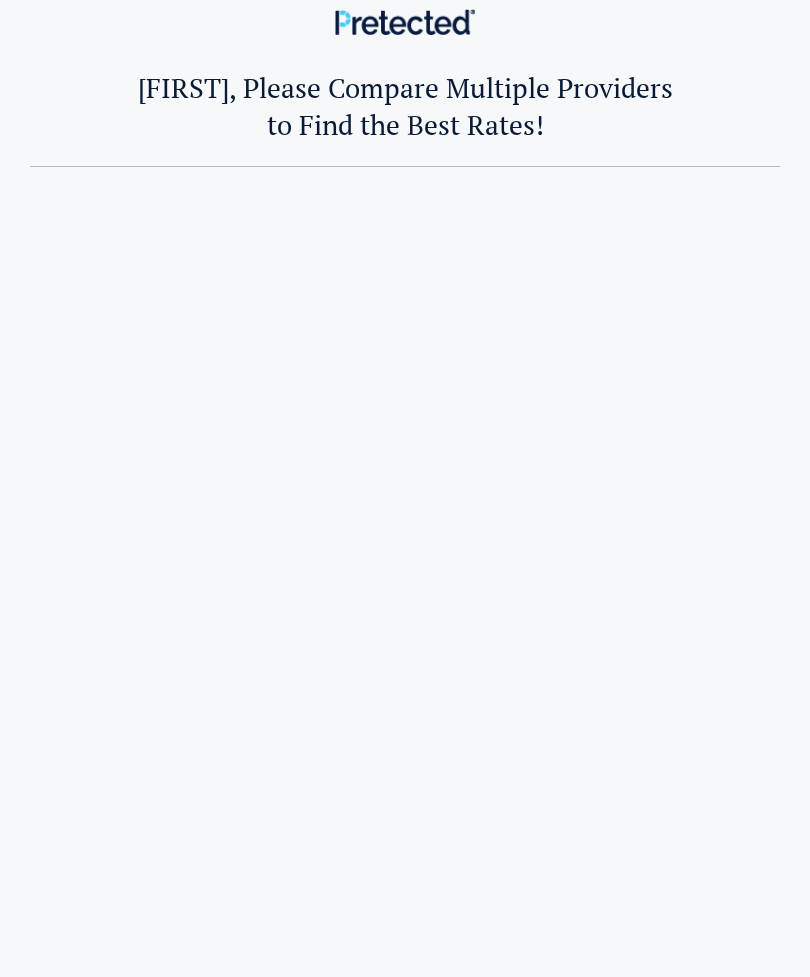 scroll, scrollTop: 0, scrollLeft: 0, axis: both 